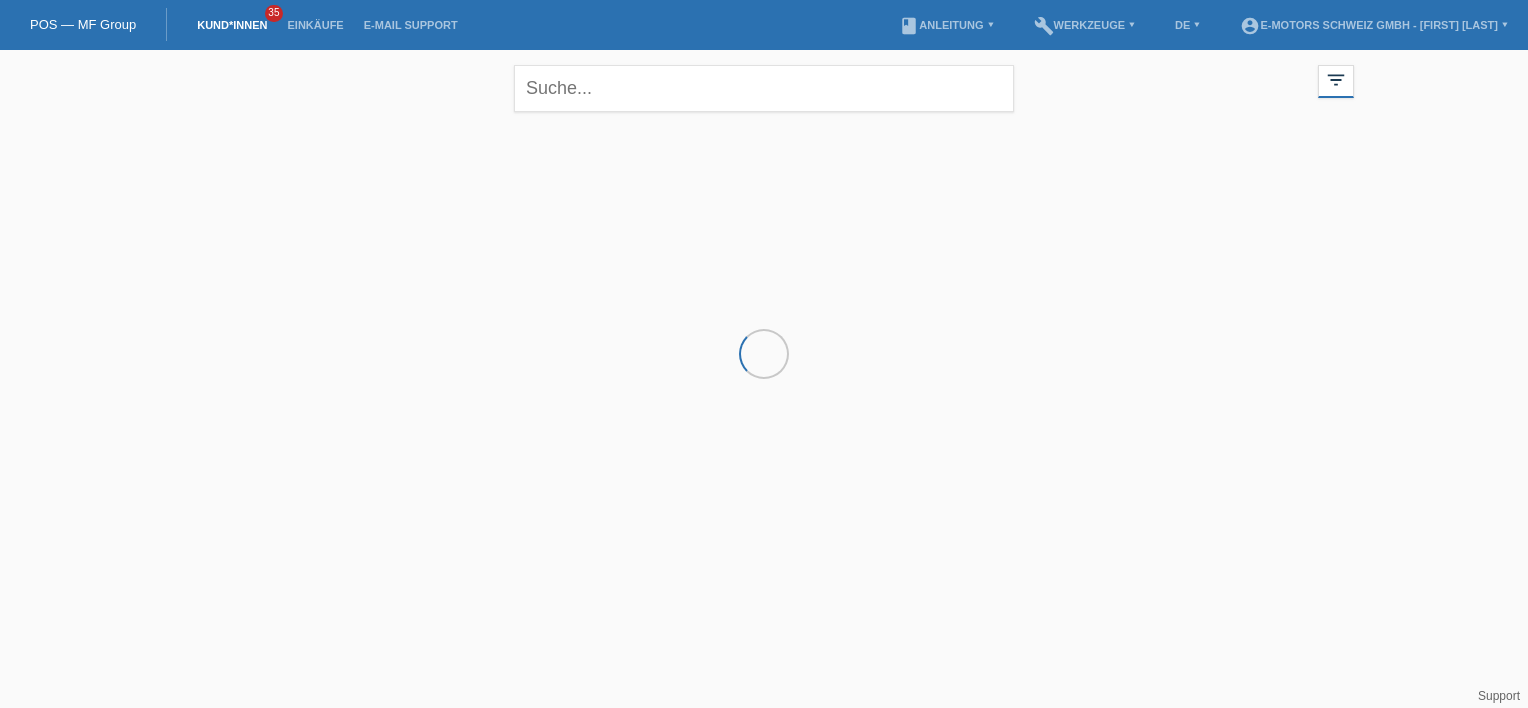 scroll, scrollTop: 0, scrollLeft: 0, axis: both 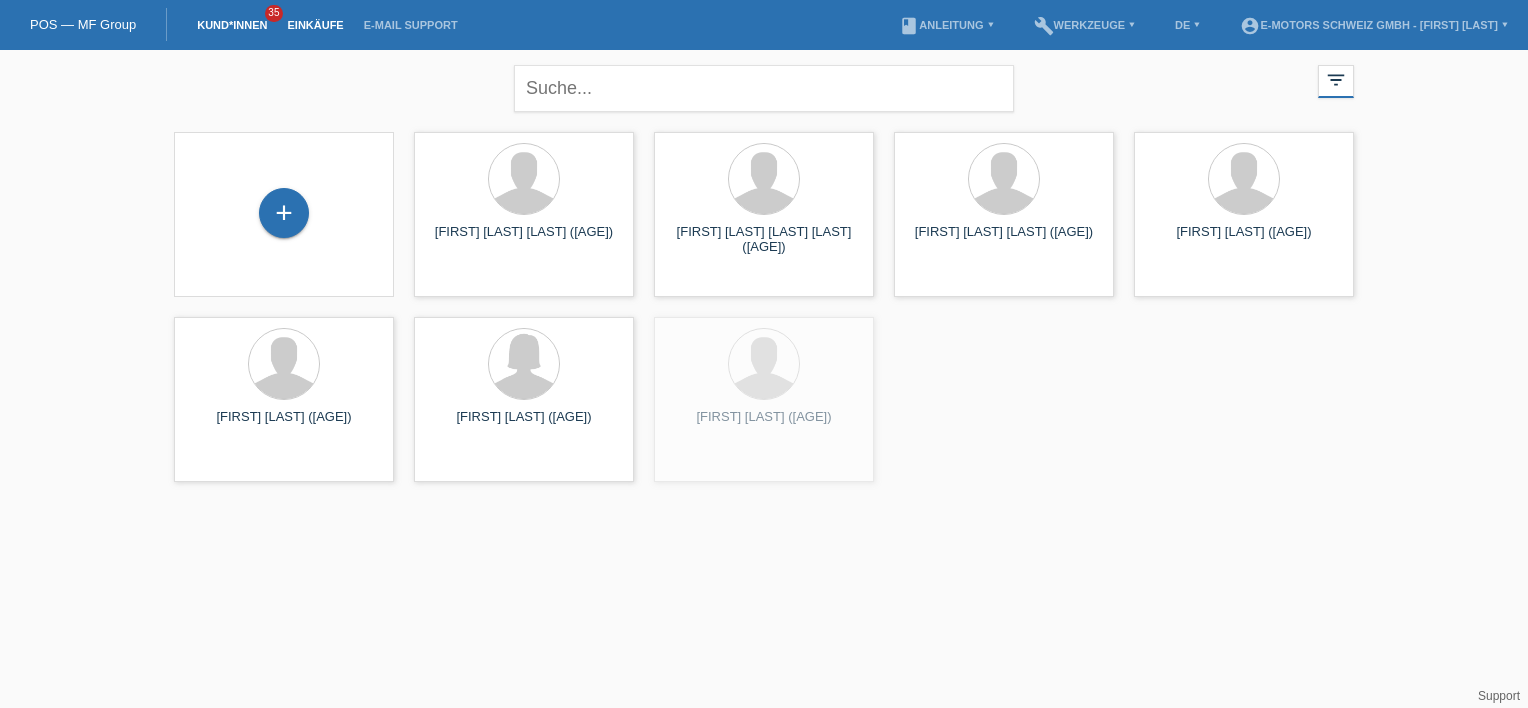 click on "Einkäufe" at bounding box center [315, 25] 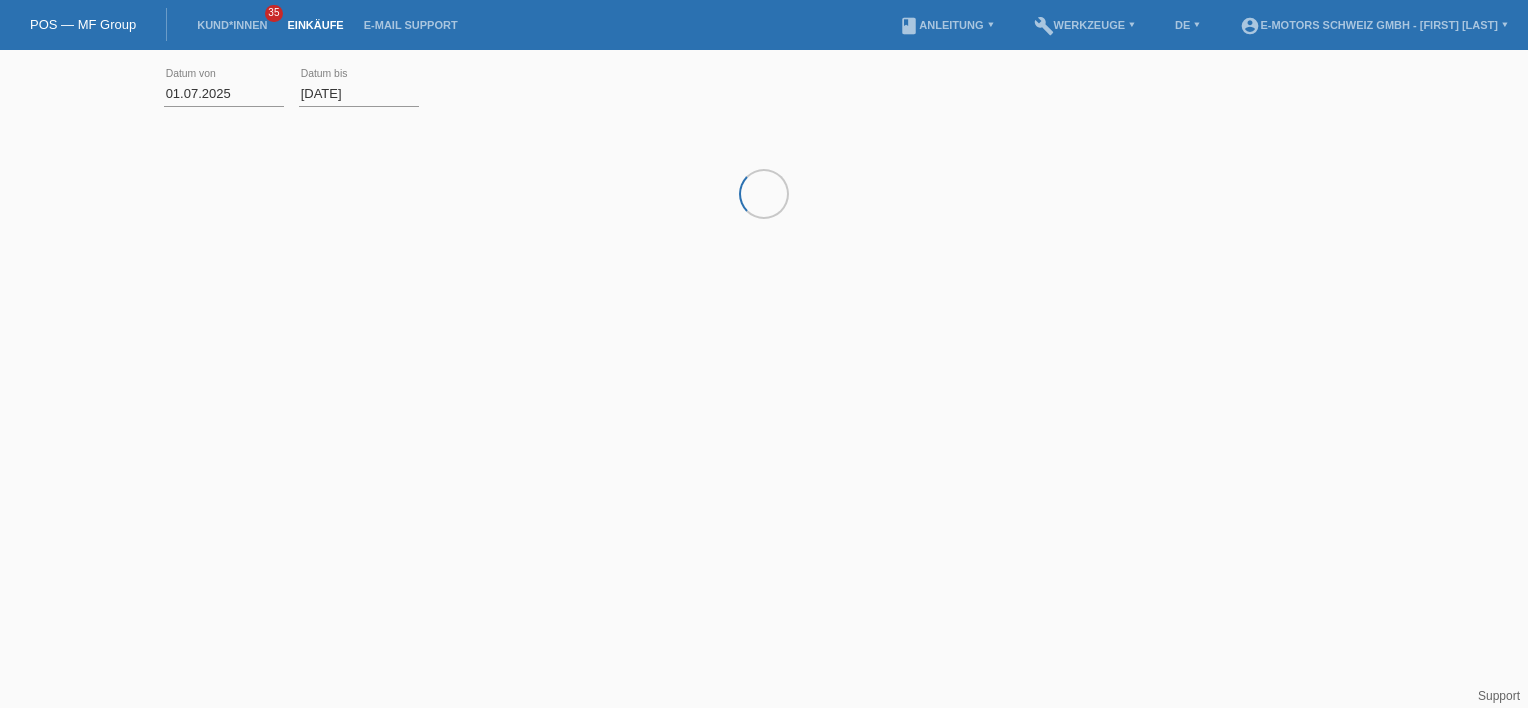 scroll, scrollTop: 0, scrollLeft: 0, axis: both 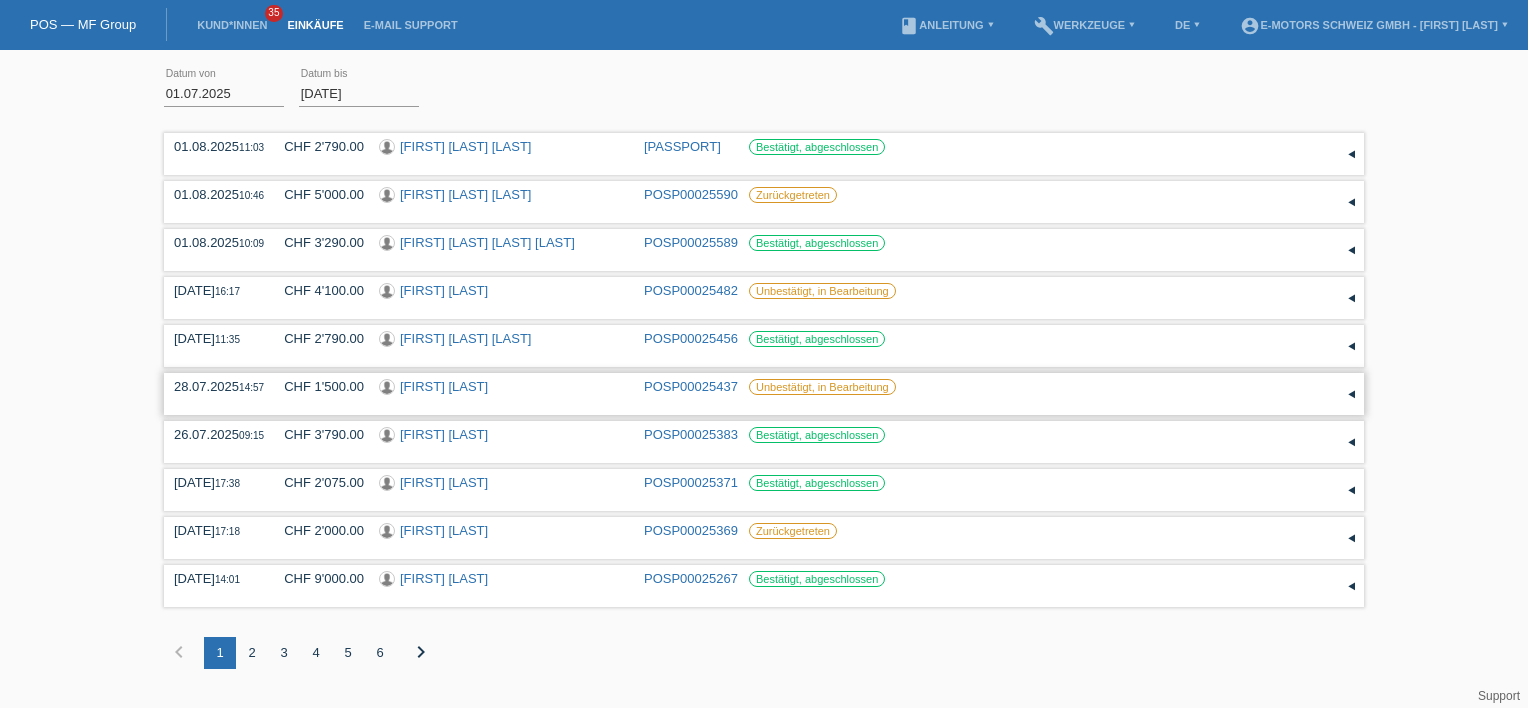 click on "[LAST] [FIRST]" at bounding box center [504, 388] 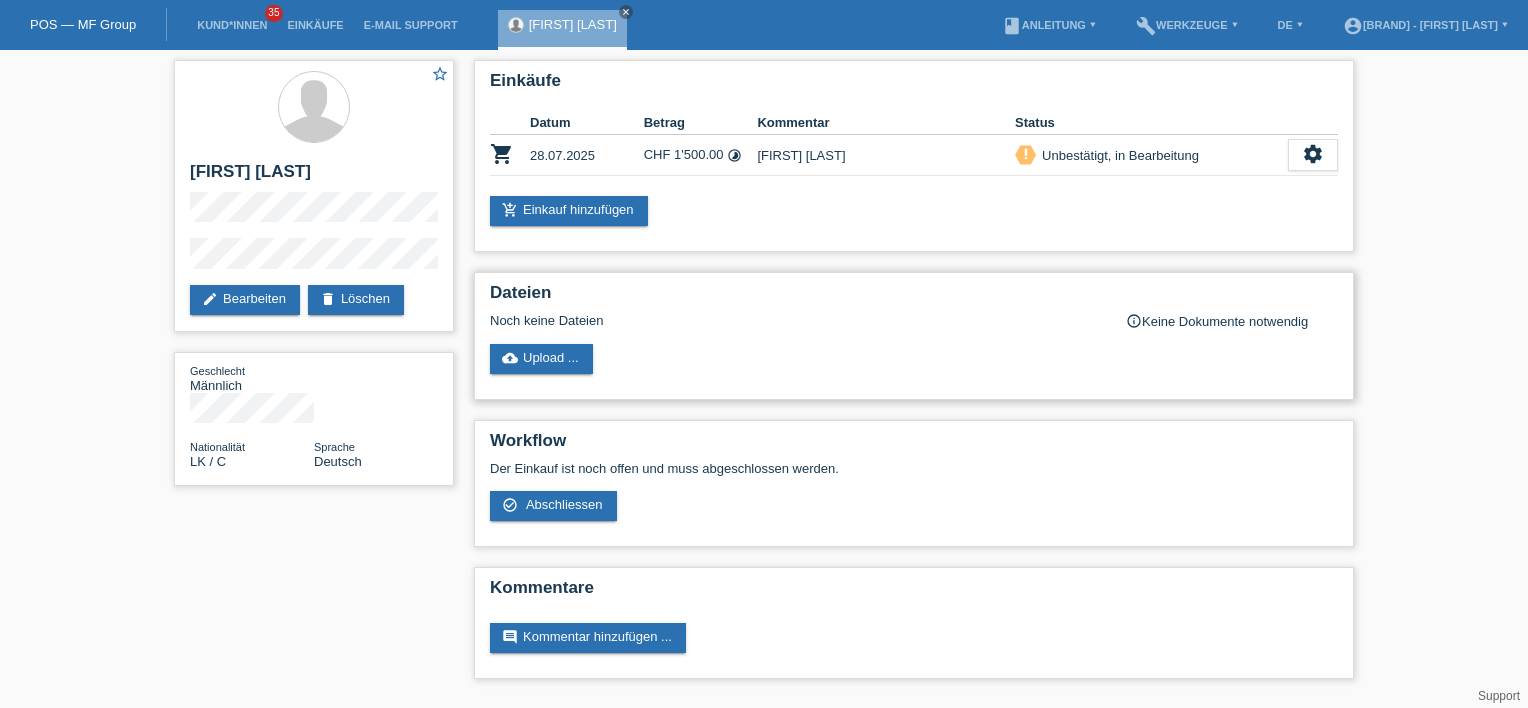 scroll, scrollTop: 0, scrollLeft: 0, axis: both 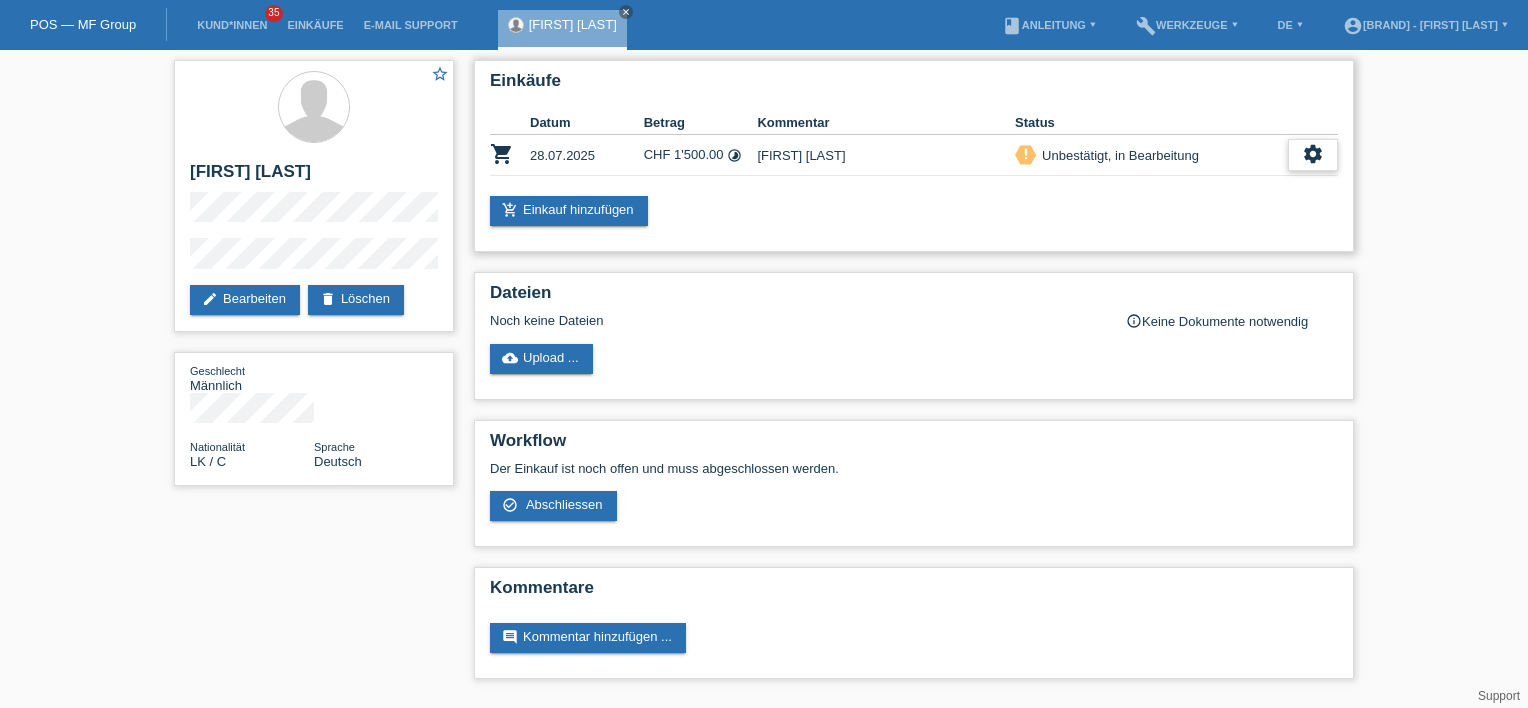click on "settings" at bounding box center [1313, 154] 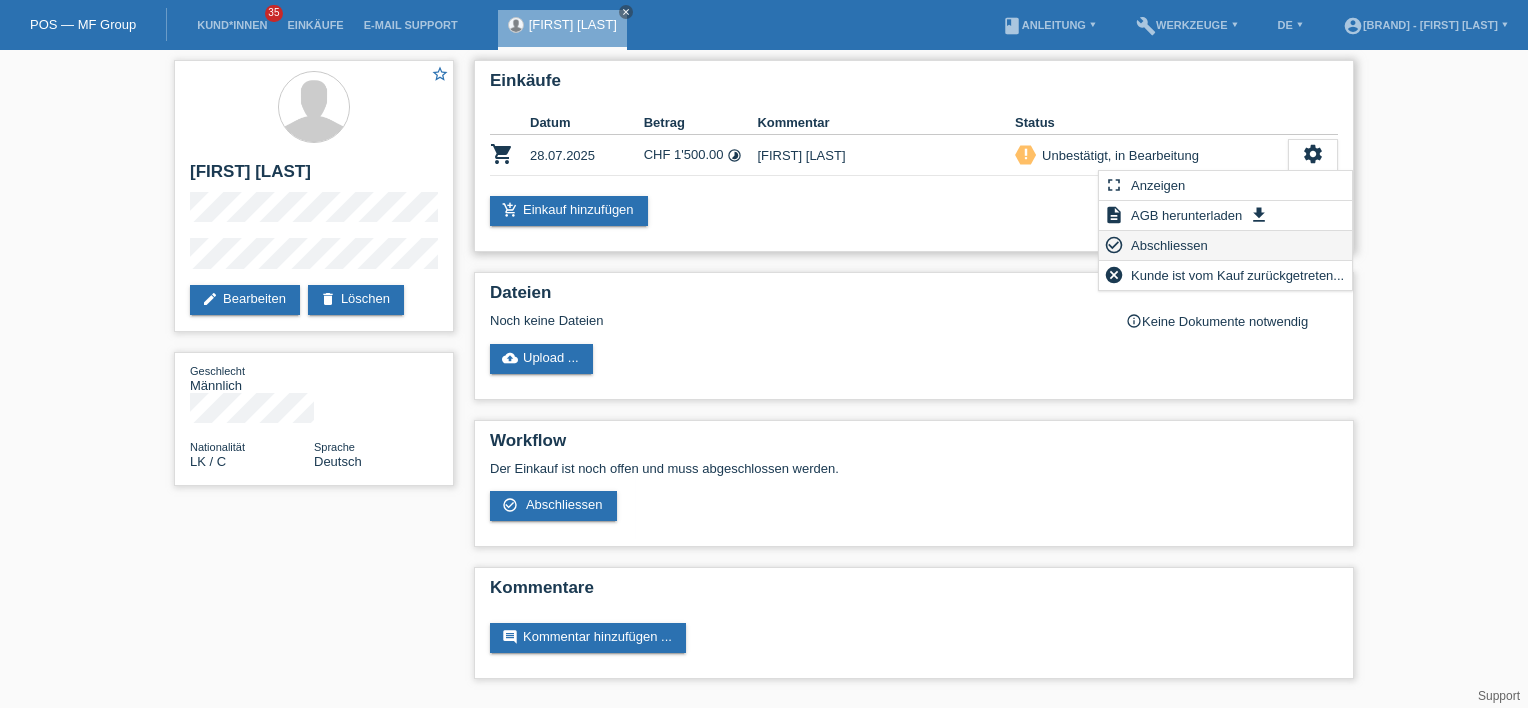 click on "Abschliessen" at bounding box center [1169, 245] 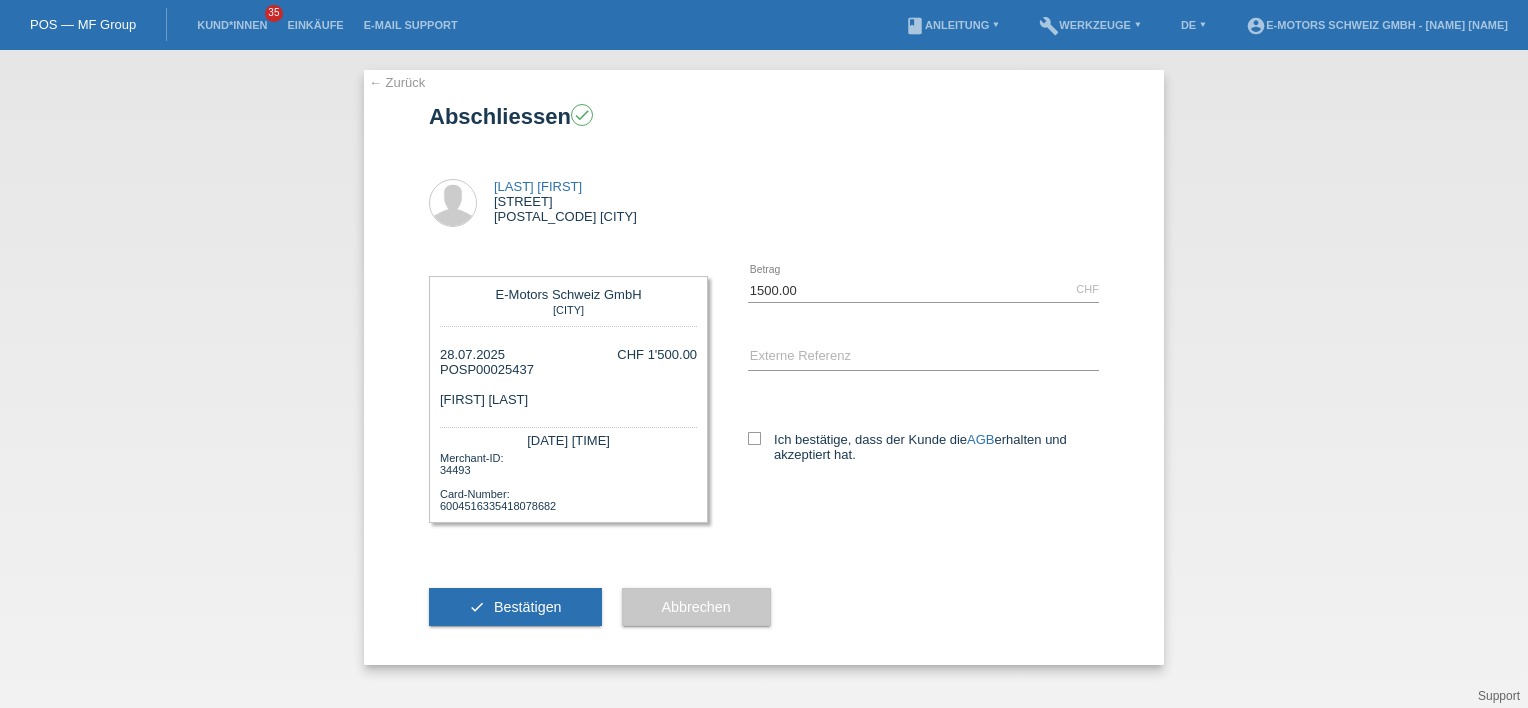 scroll, scrollTop: 0, scrollLeft: 0, axis: both 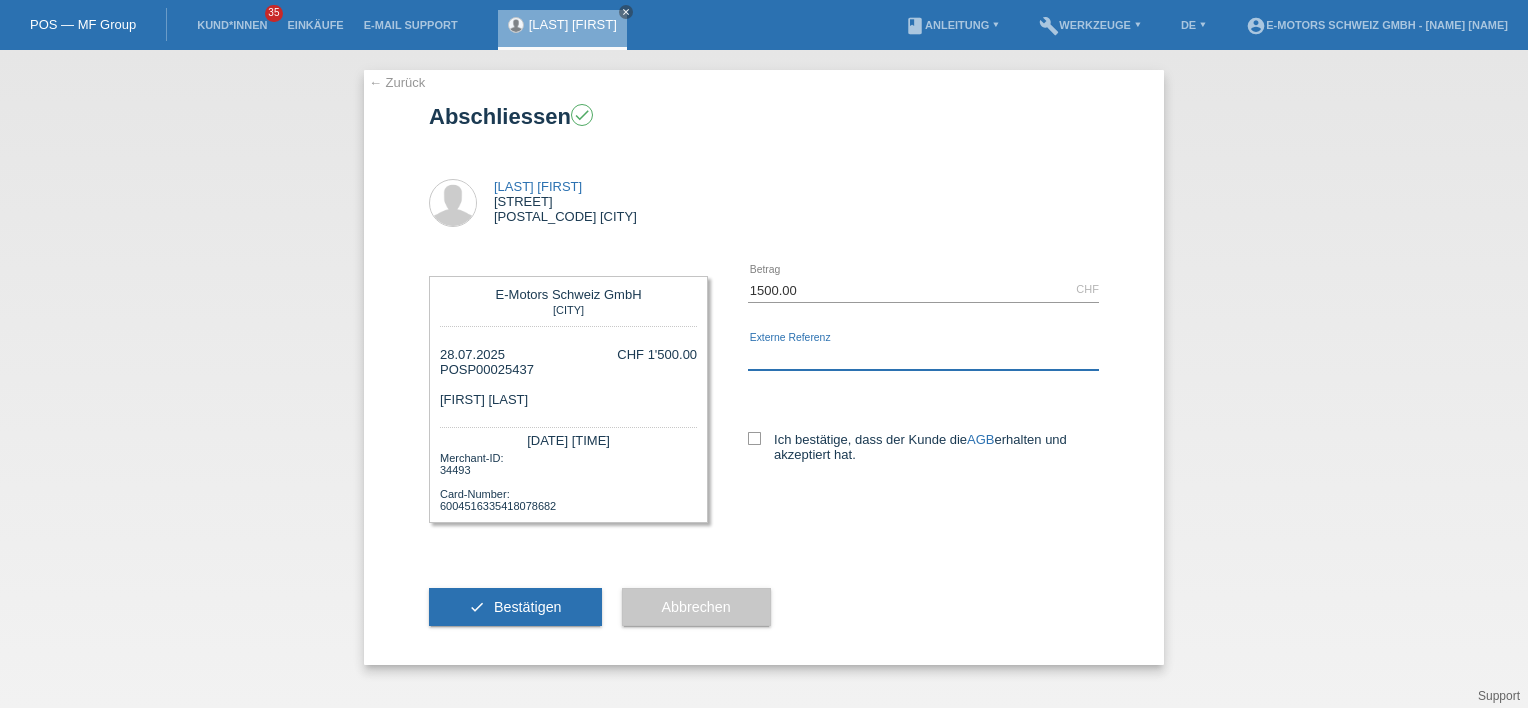 click at bounding box center (923, 357) 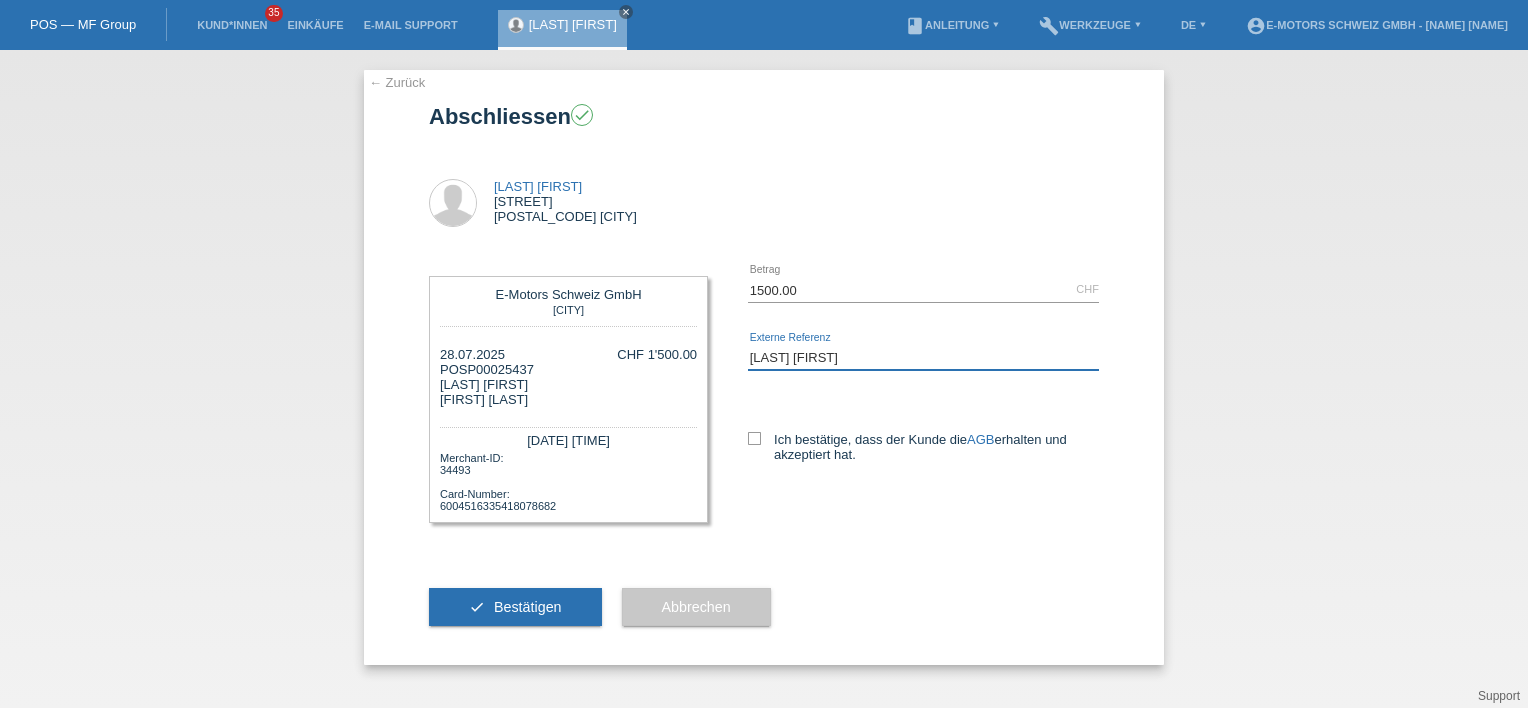 type on "Thun Yannik" 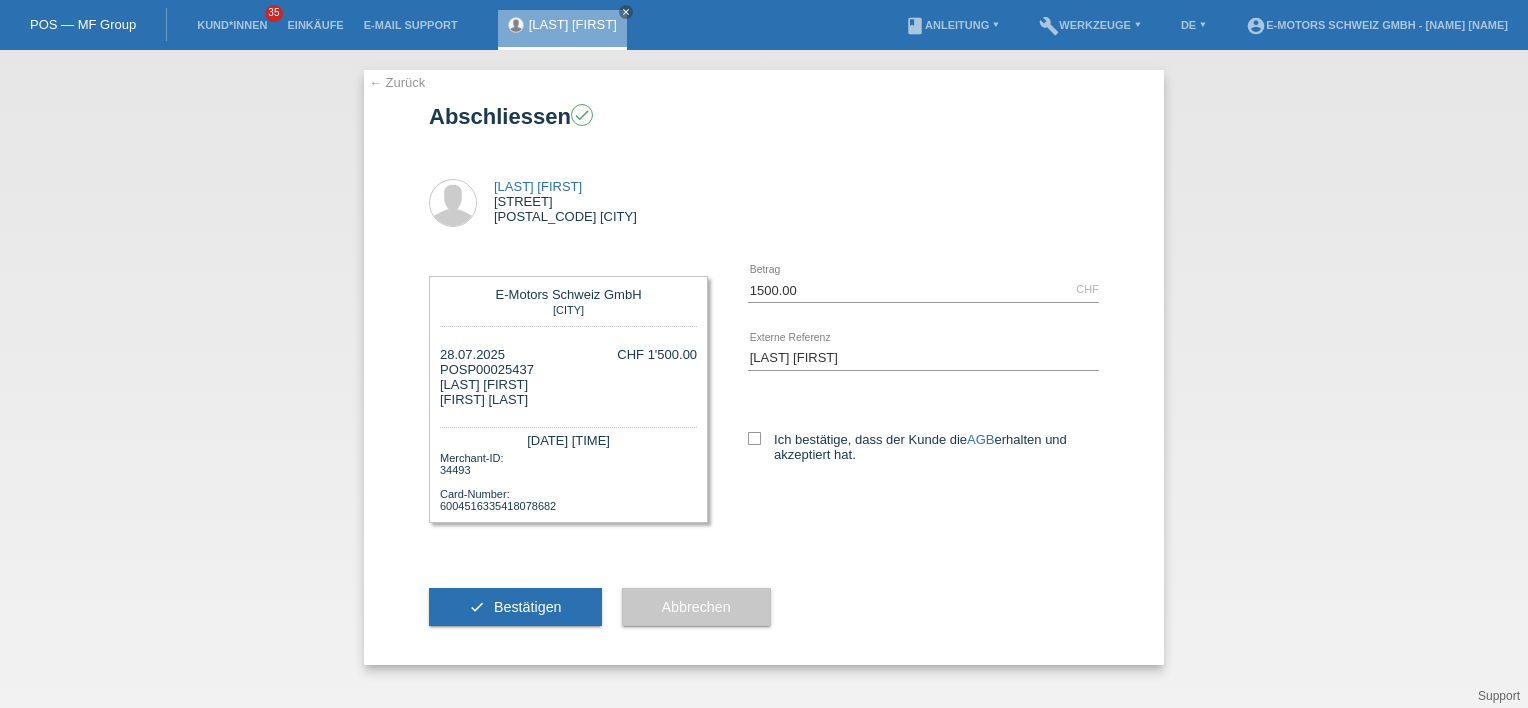 click on "Subiramaniam Subasharan
Gemmistrasse 22b
3604 Thun" at bounding box center (764, 197) 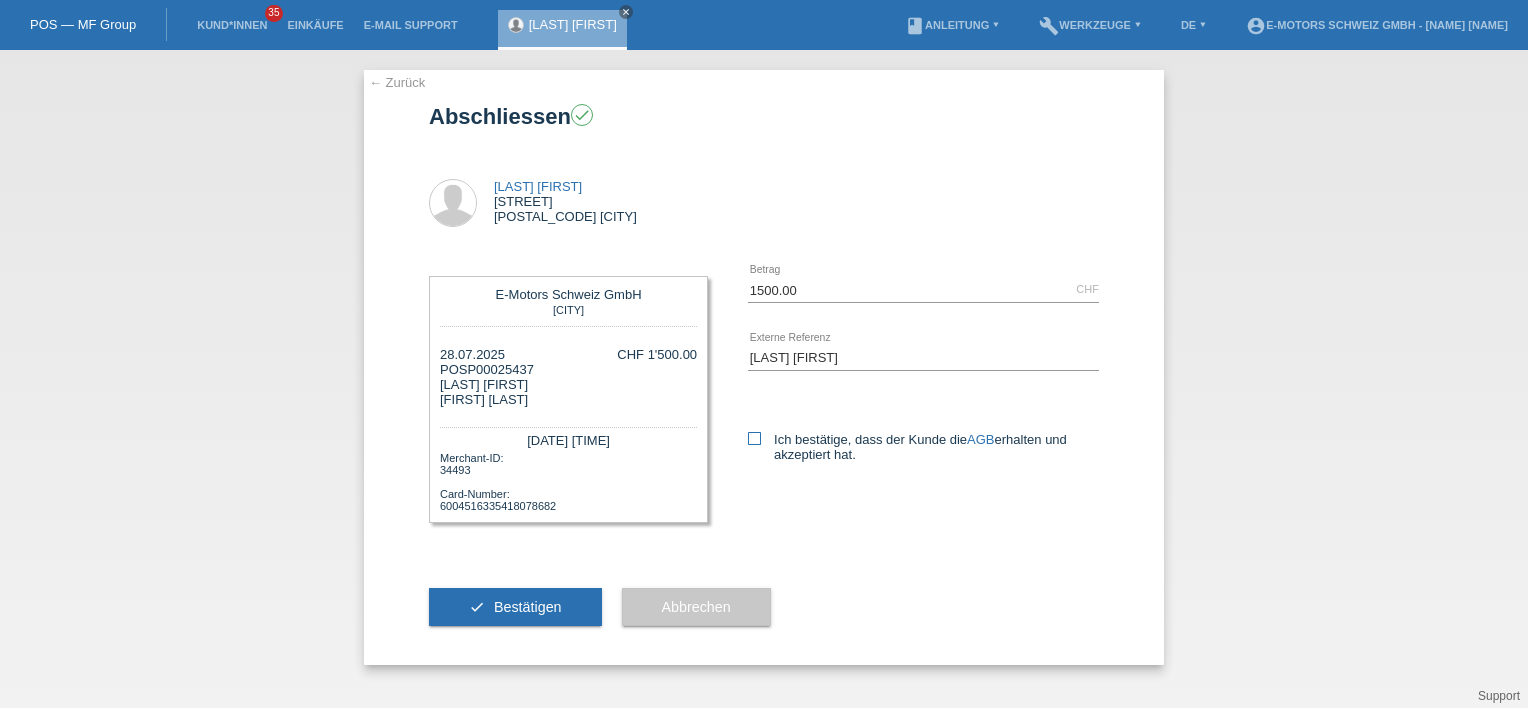 click at bounding box center (754, 438) 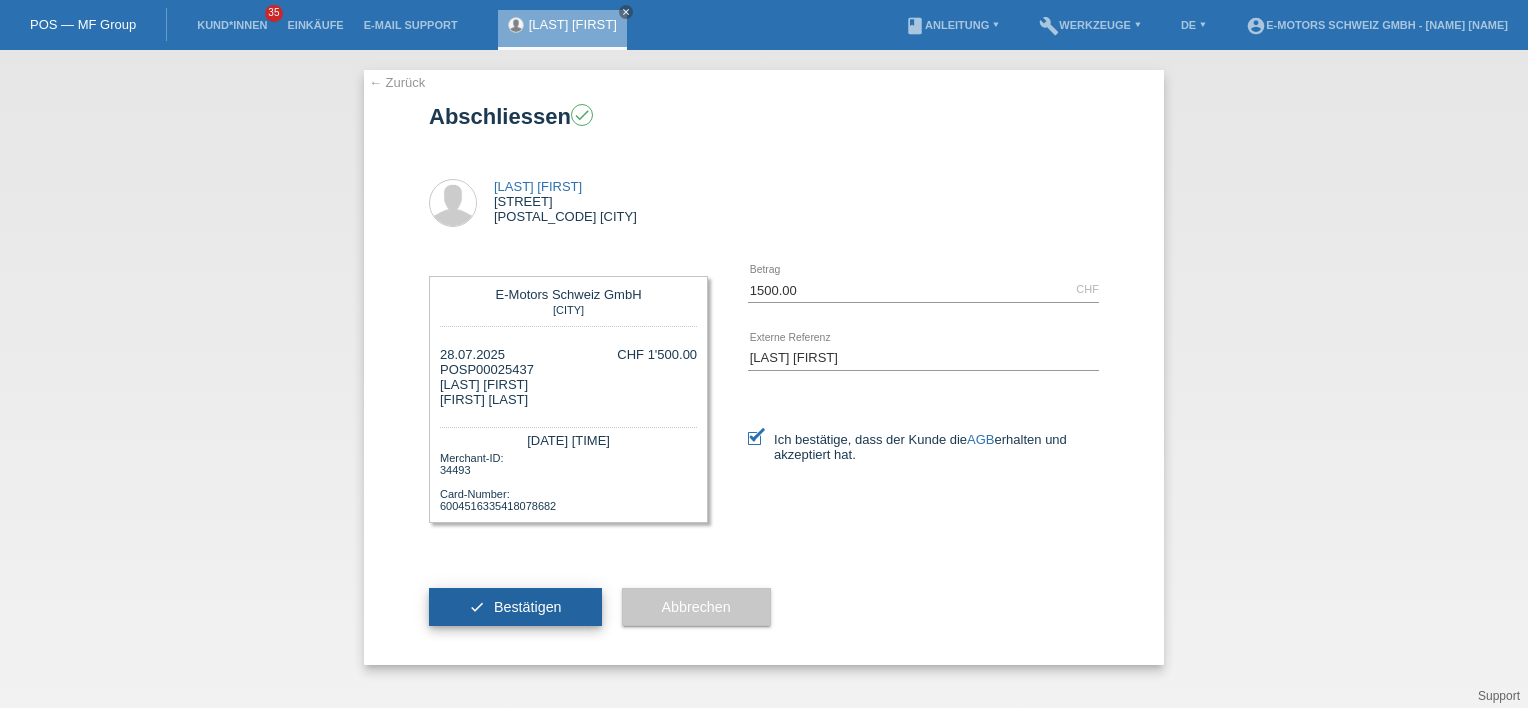 click on "Bestätigen" at bounding box center (528, 607) 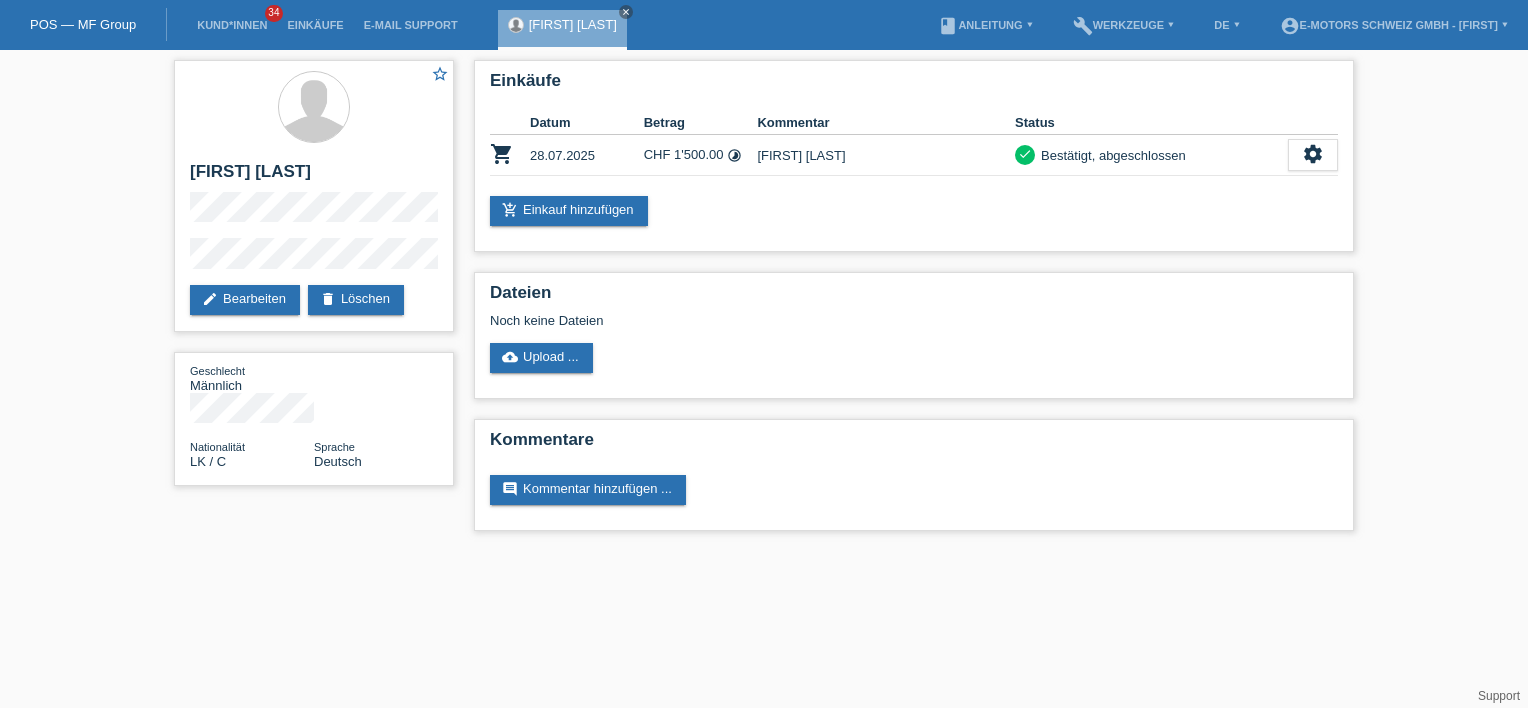 scroll, scrollTop: 0, scrollLeft: 0, axis: both 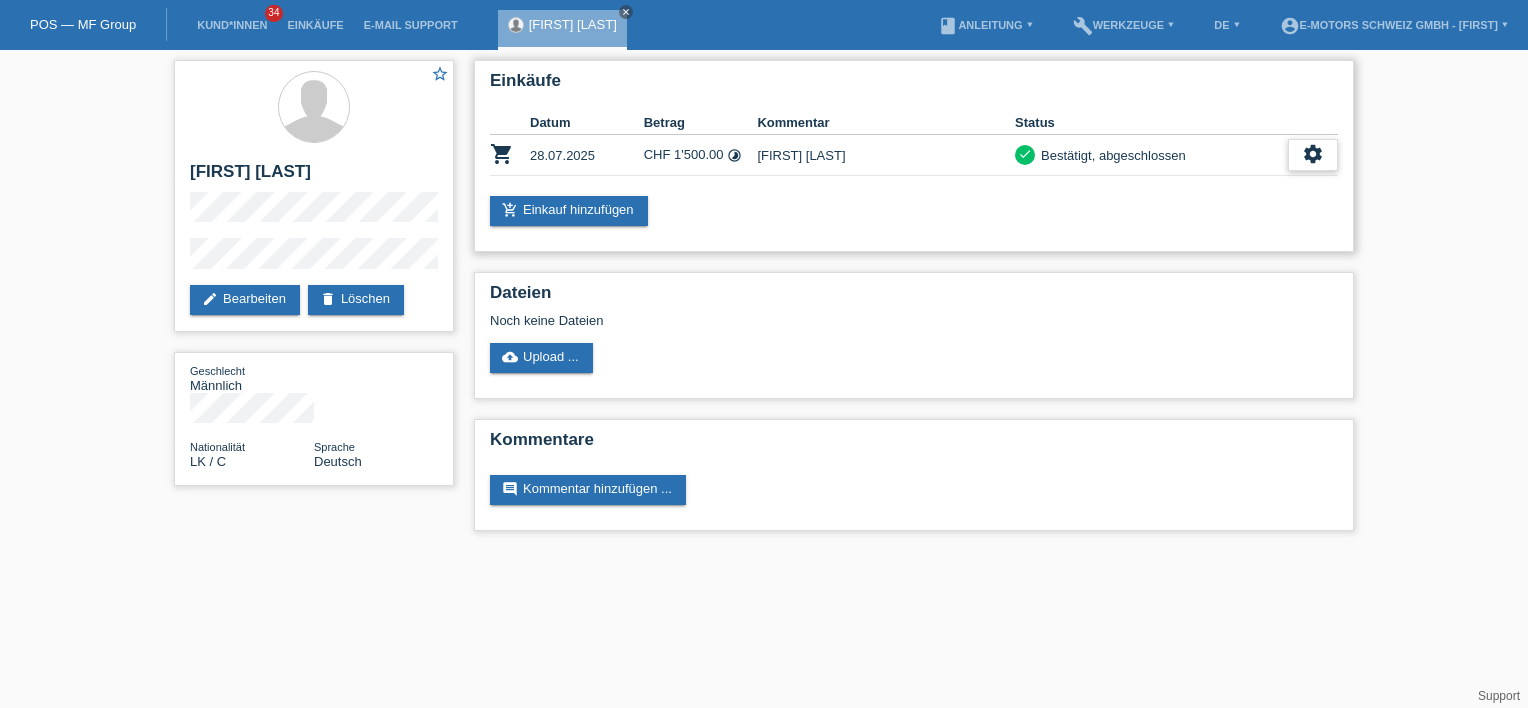 click on "settings" at bounding box center (1313, 154) 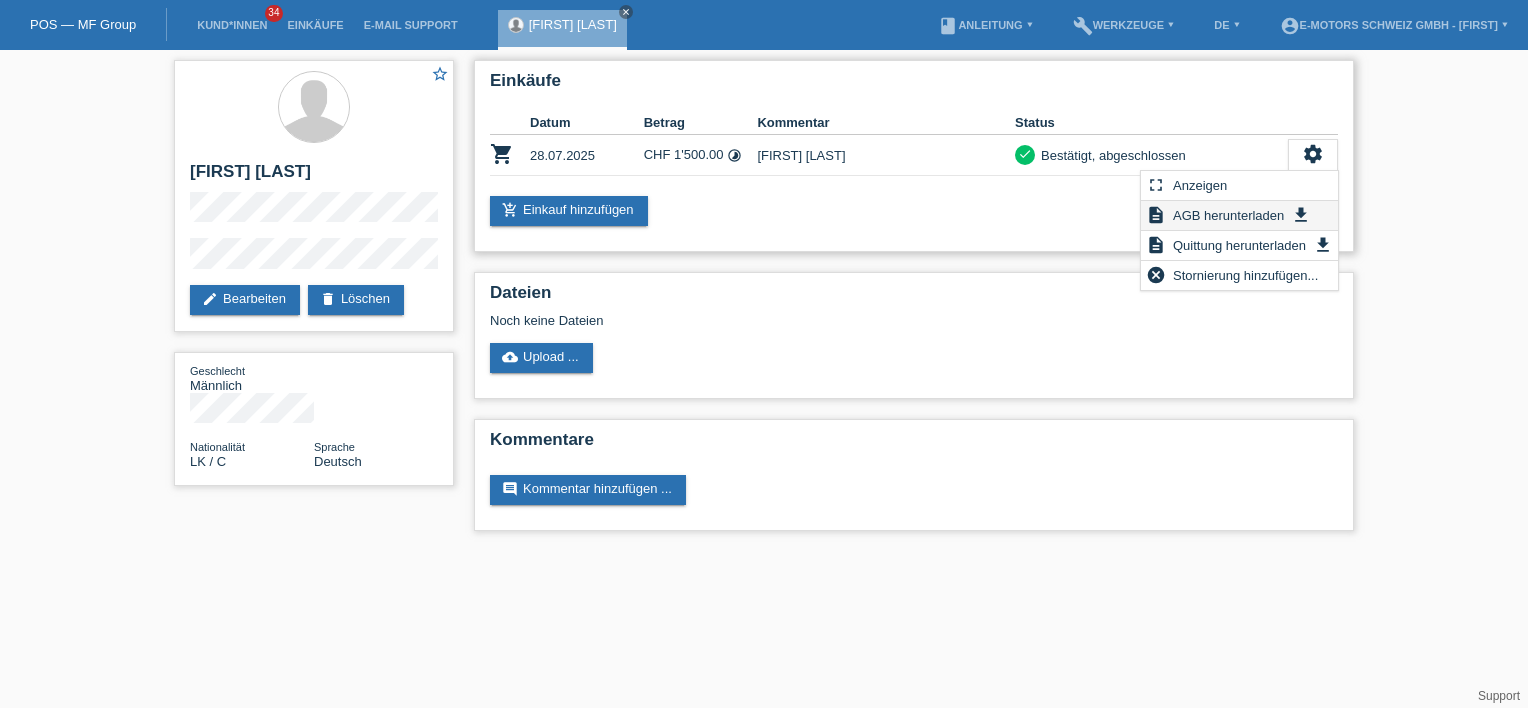 click on "AGB herunterladen" at bounding box center (1228, 215) 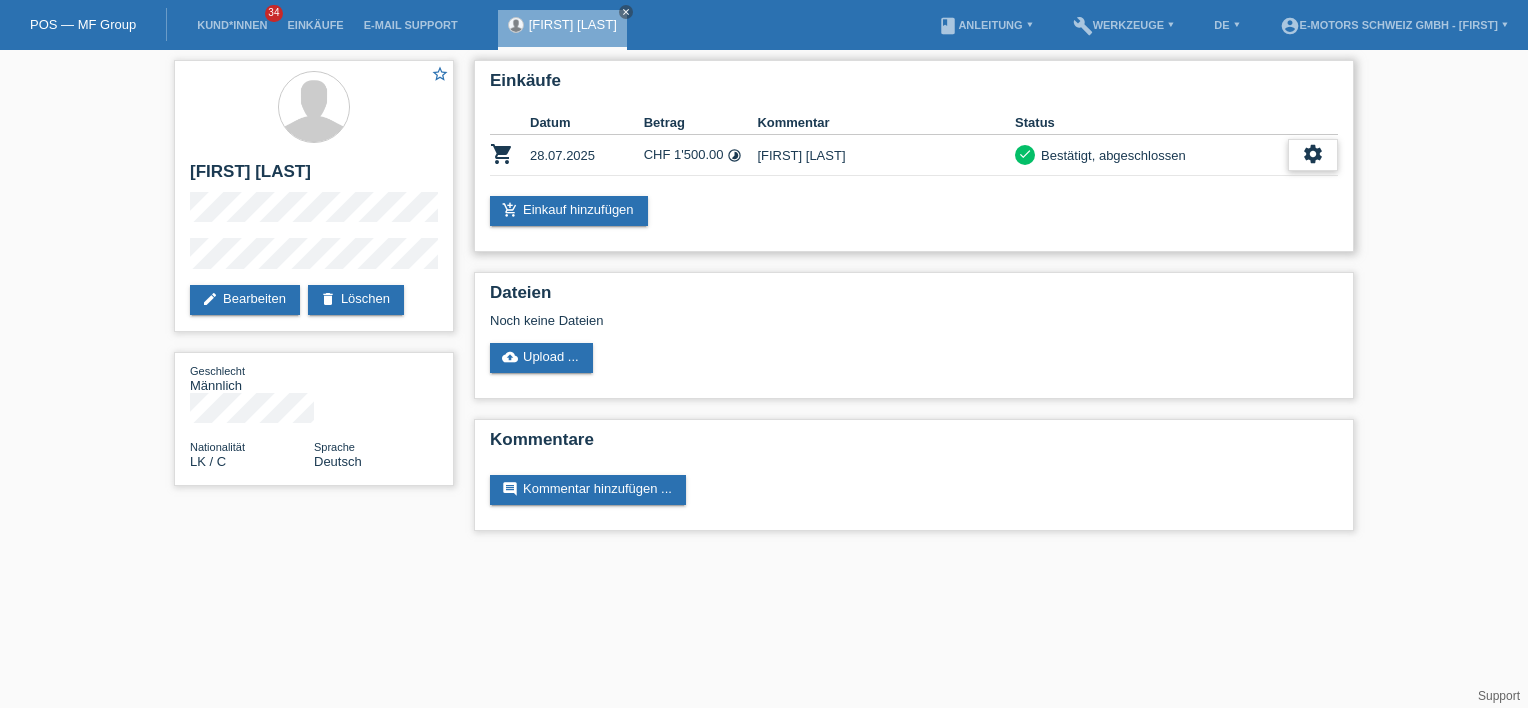 click on "settings" at bounding box center (1313, 154) 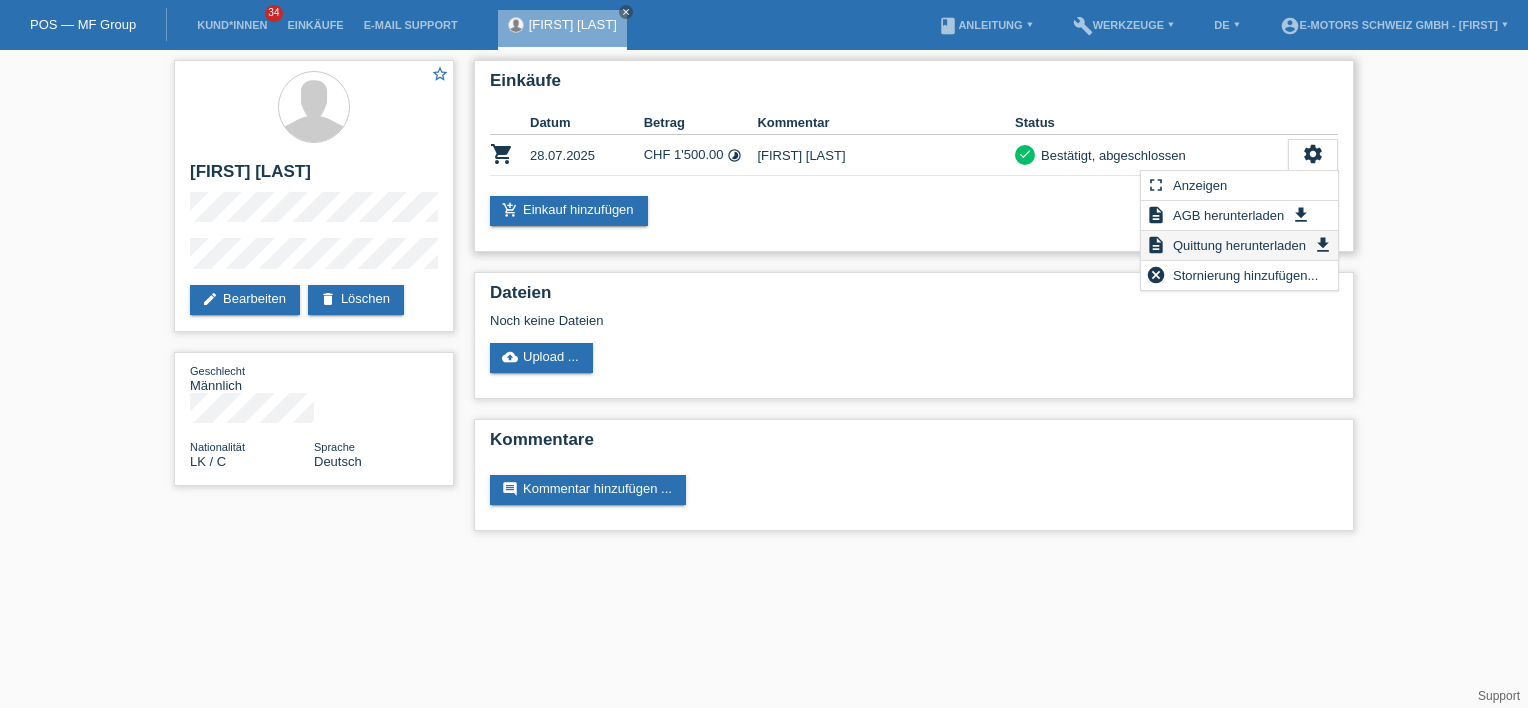 click on "Quittung herunterladen" at bounding box center (1239, 245) 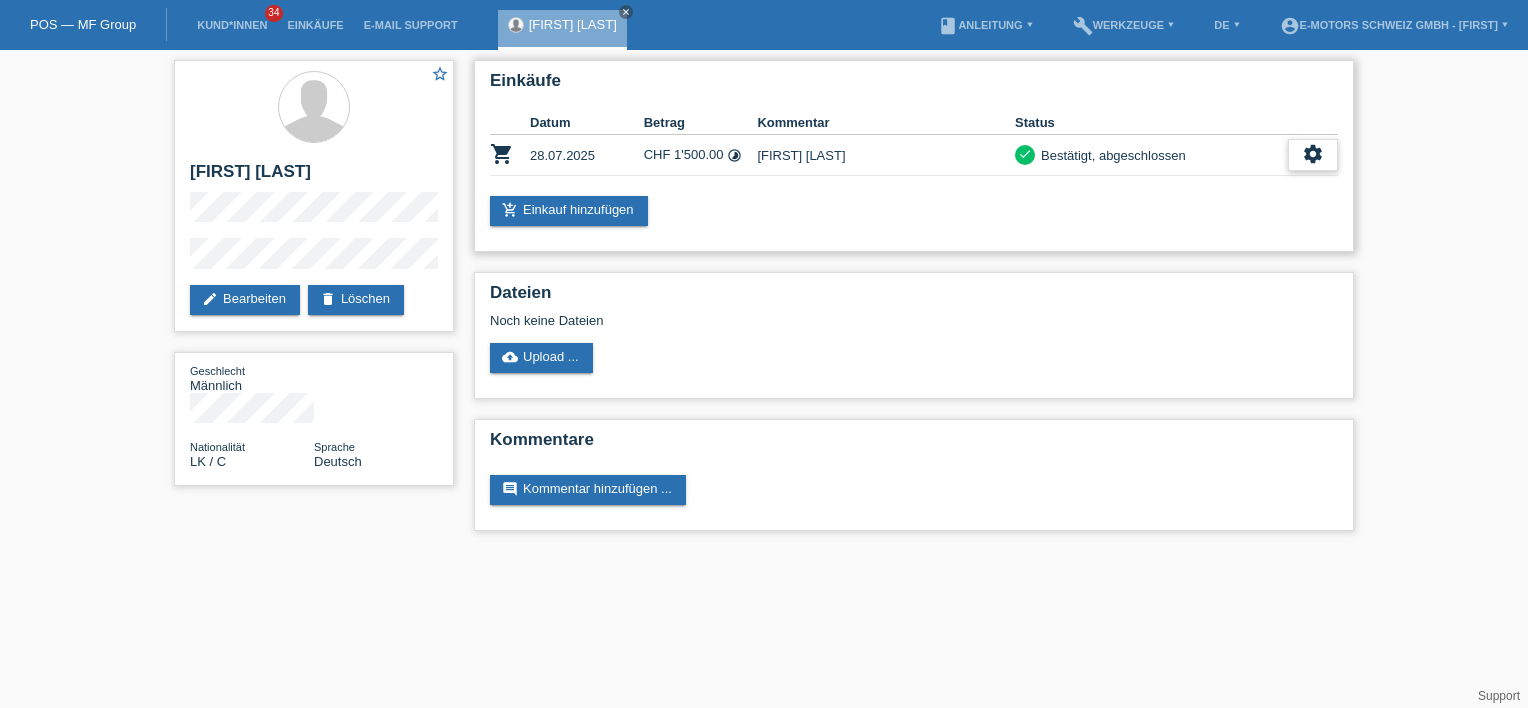 click on "settings" at bounding box center [1313, 154] 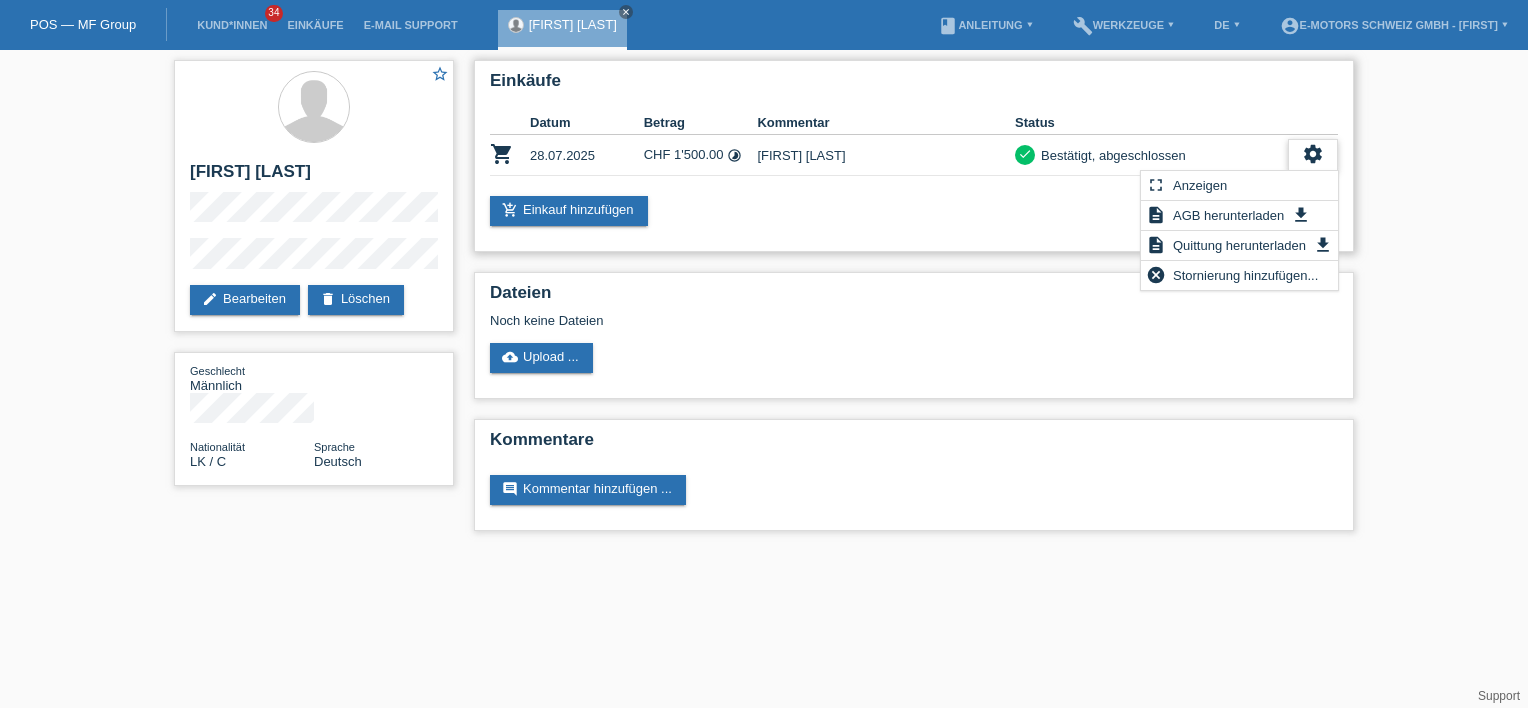 click on "settings" at bounding box center (1313, 154) 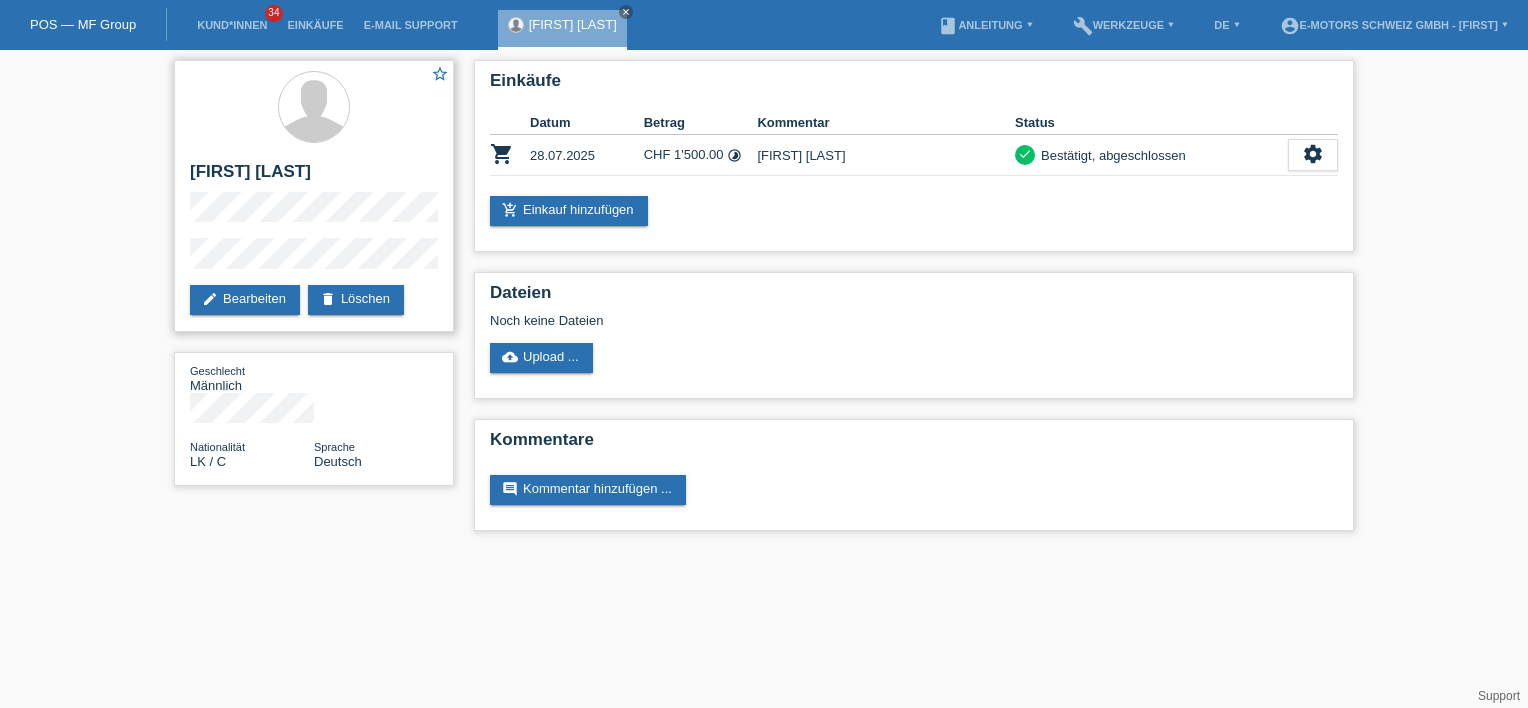 click on "star_border
[FIRST] [LAST]
edit  Bearbeiten
delete  Löschen" at bounding box center (314, 196) 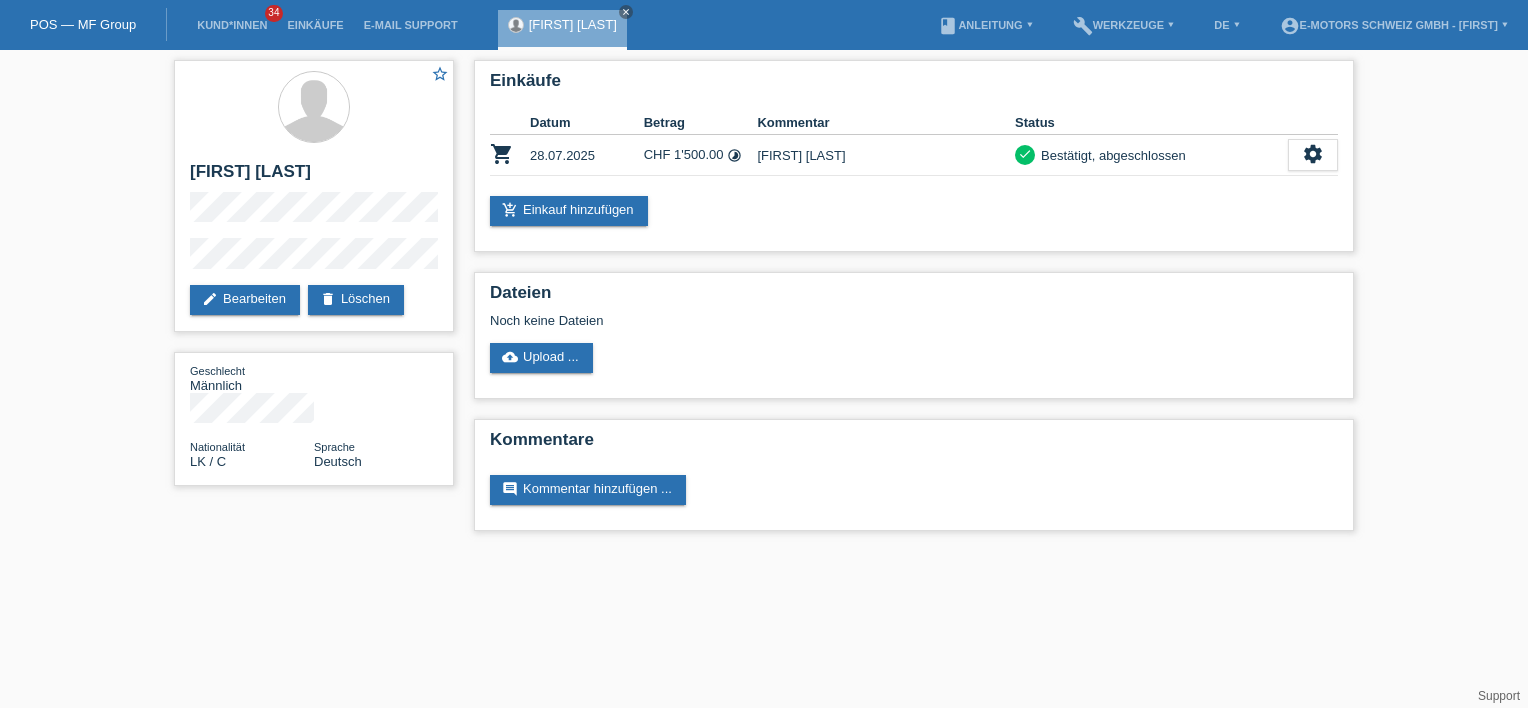 click on "star_border
[FIRST] [LAST]
edit  Bearbeiten
delete  Löschen
Geschlecht
Männlich
Nationalität
[COUNTRY]
Sprache
Deutsch" at bounding box center (314, 278) 